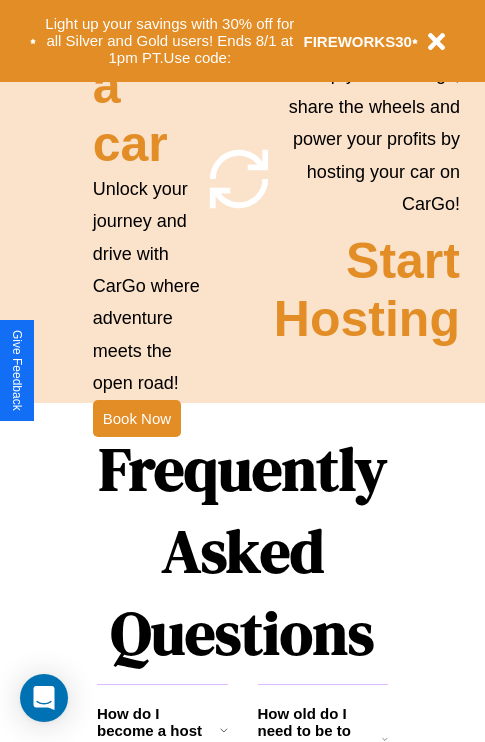 scroll, scrollTop: 1947, scrollLeft: 0, axis: vertical 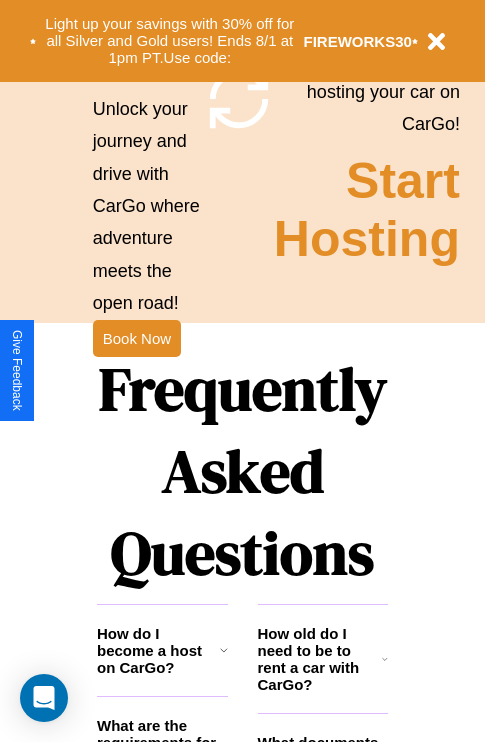 click on "Frequently Asked Questions" at bounding box center [242, 471] 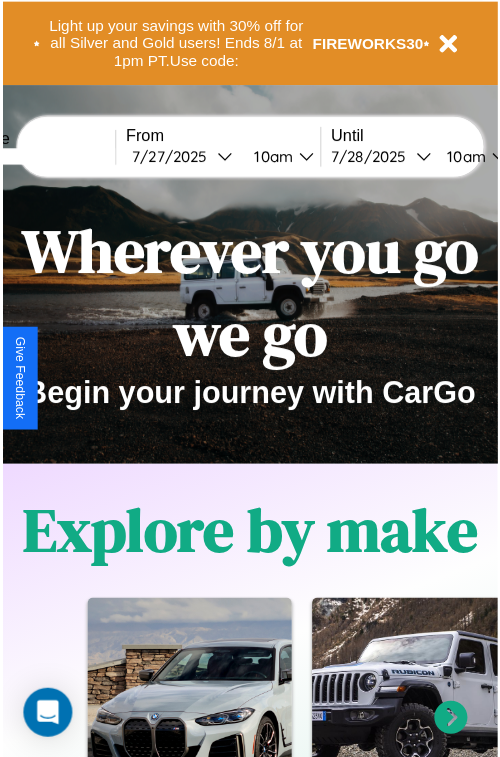 scroll, scrollTop: 0, scrollLeft: 0, axis: both 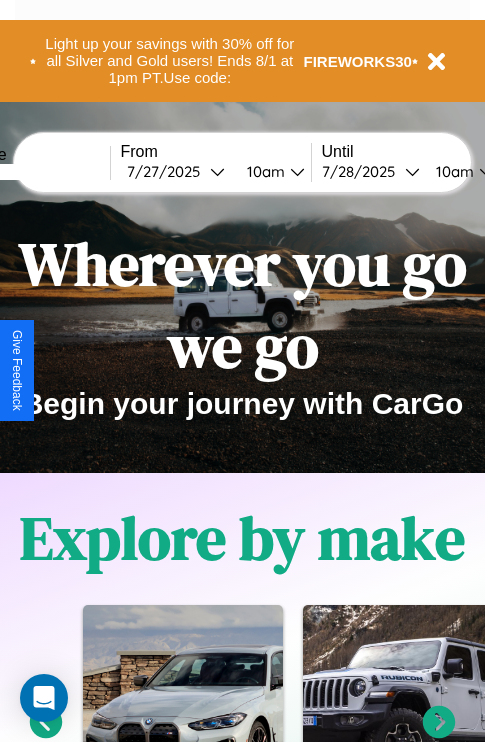 click at bounding box center [35, 172] 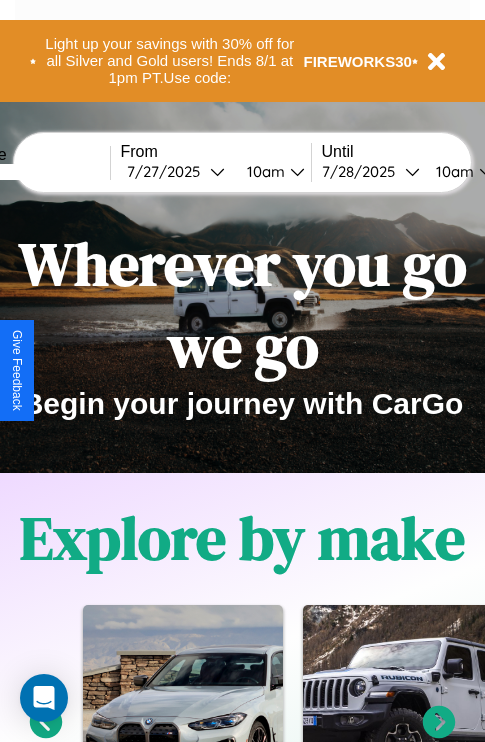 type on "*****" 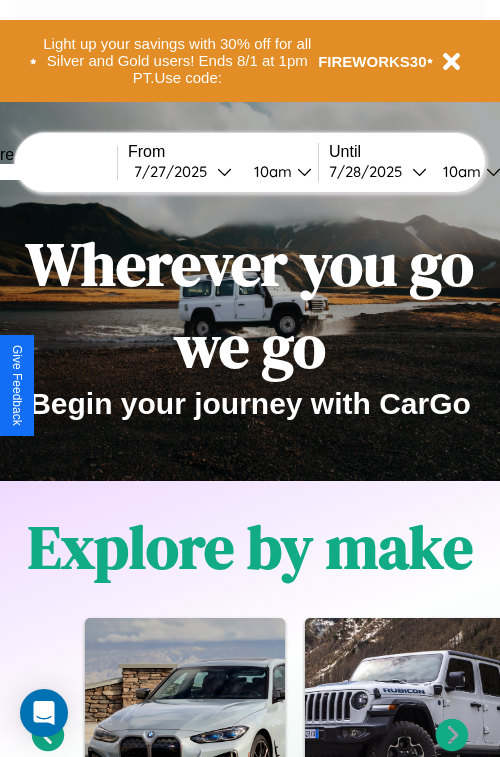 select on "*" 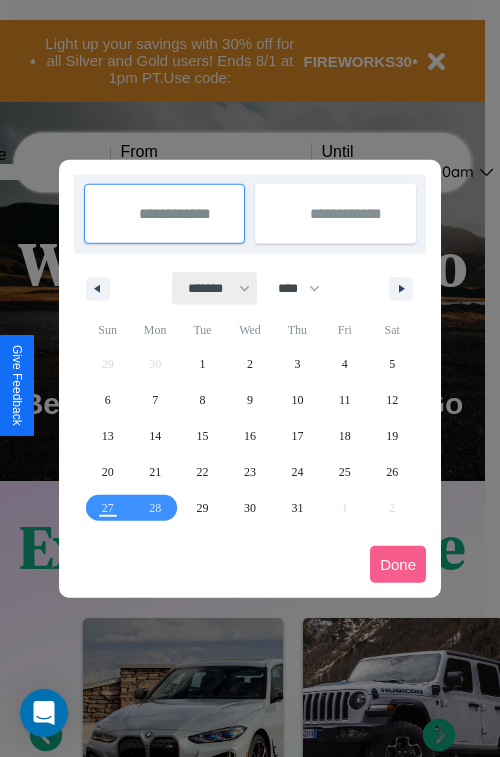 click on "******* ******** ***** ***** *** **** **** ****** ********* ******* ******** ********" at bounding box center (215, 288) 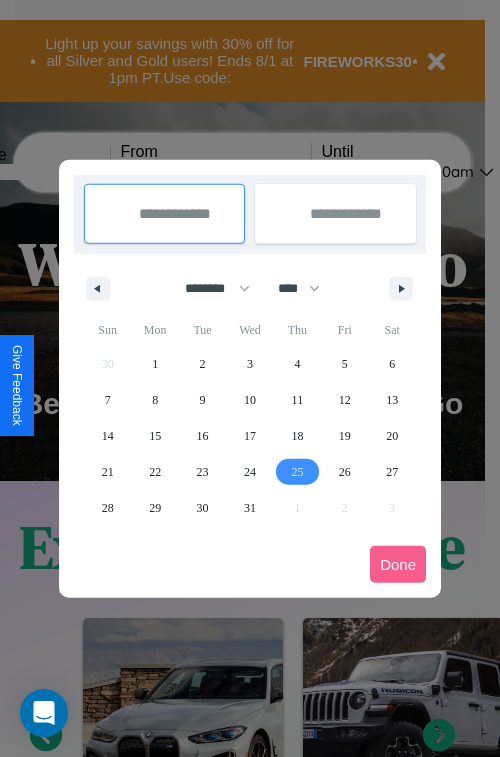 click on "25" at bounding box center [297, 472] 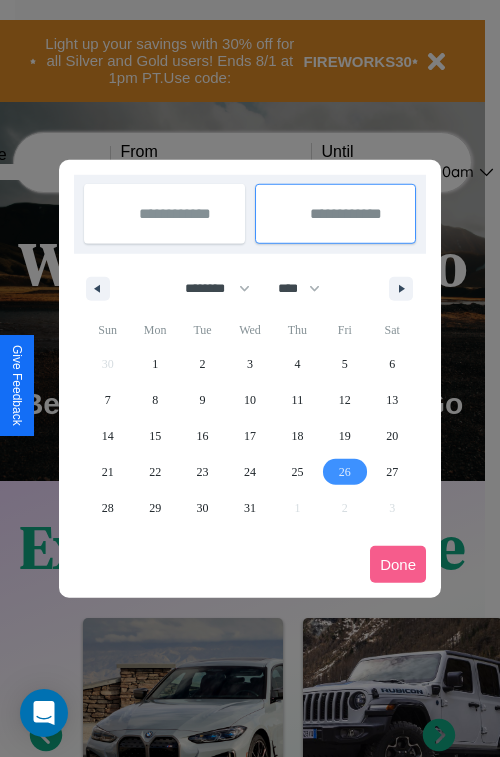 click on "26" at bounding box center [345, 472] 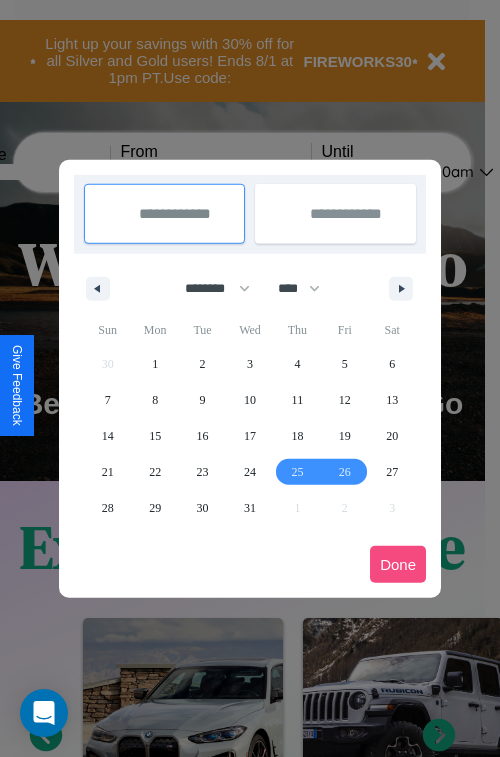 click on "Done" at bounding box center [398, 564] 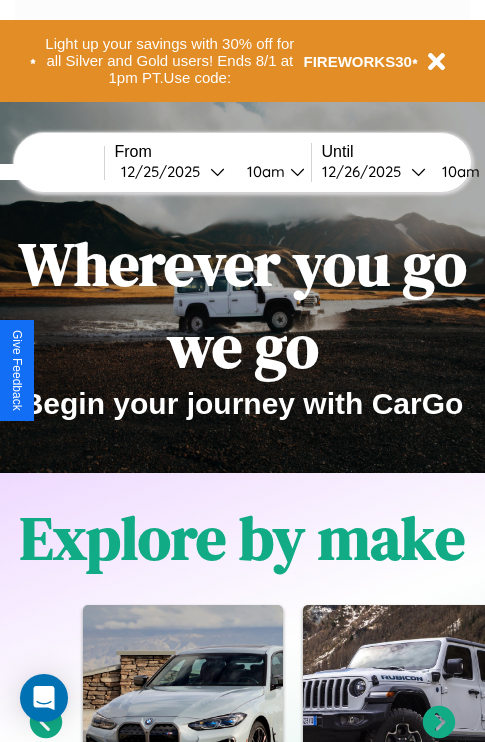 click on "10am" at bounding box center (263, 171) 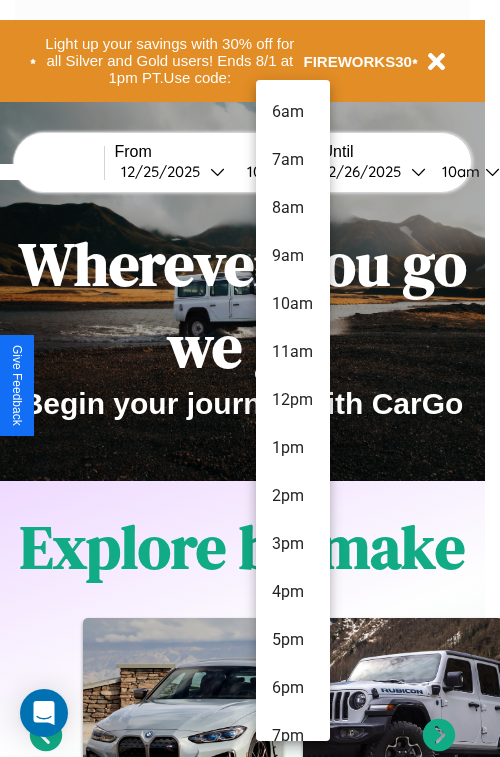 click on "11am" at bounding box center (293, 352) 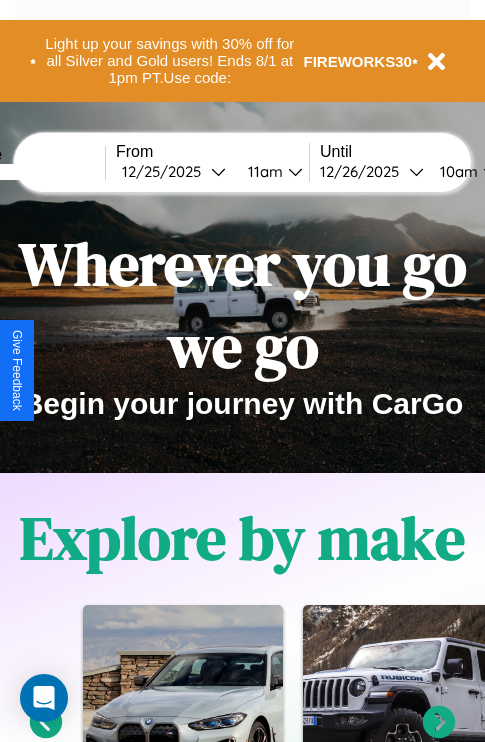click on "10am" at bounding box center (456, 171) 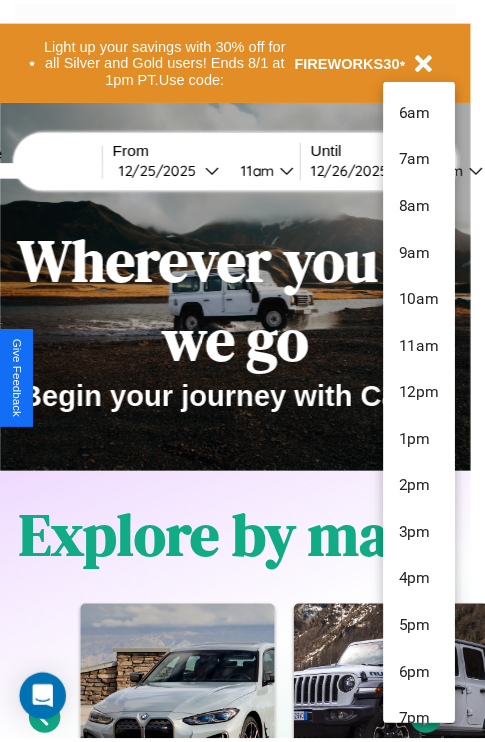 scroll, scrollTop: 115, scrollLeft: 0, axis: vertical 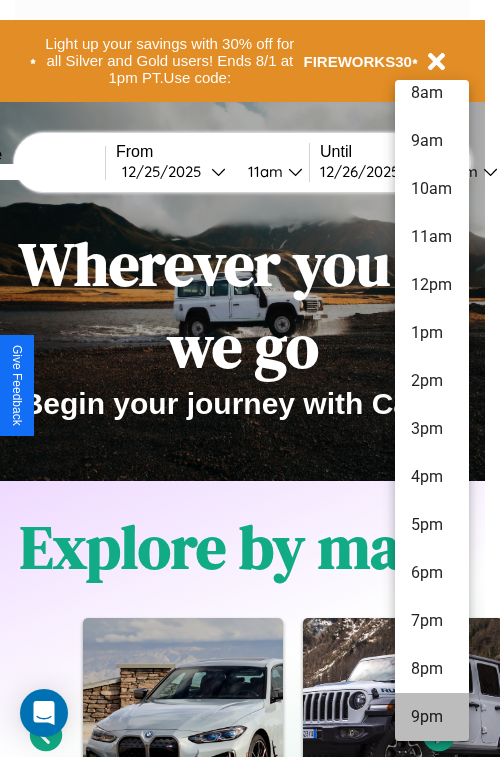 click on "9pm" at bounding box center (432, 717) 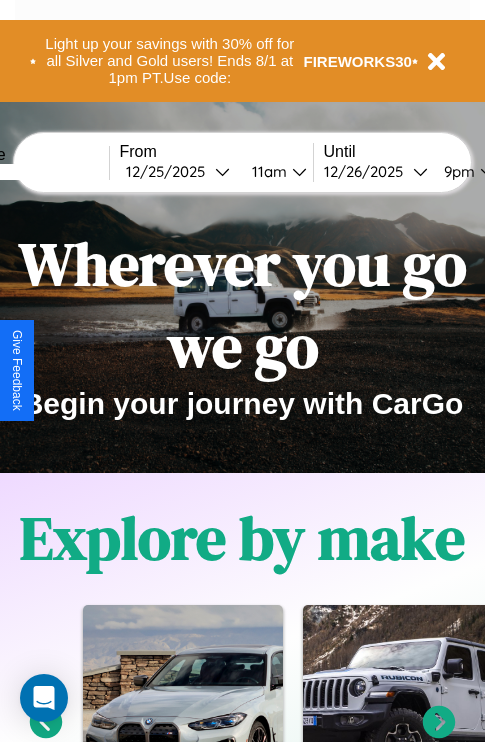 scroll, scrollTop: 0, scrollLeft: 78, axis: horizontal 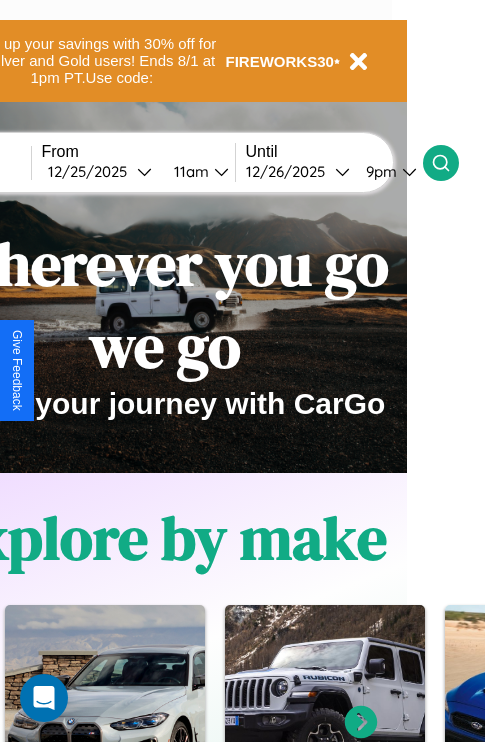 click 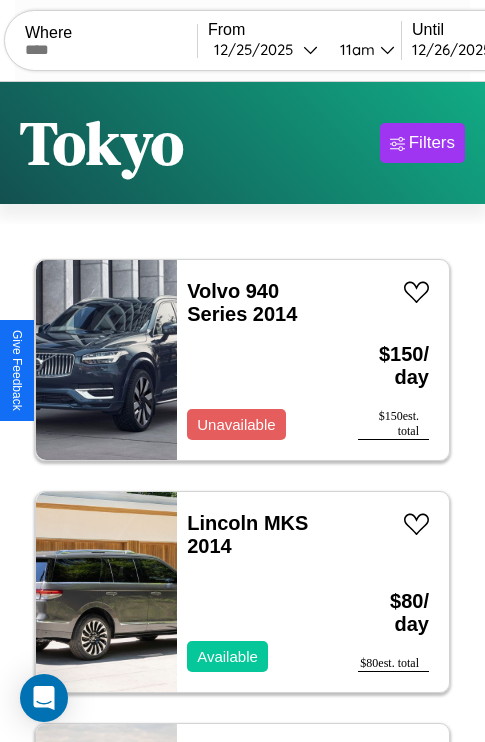 scroll, scrollTop: 95, scrollLeft: 0, axis: vertical 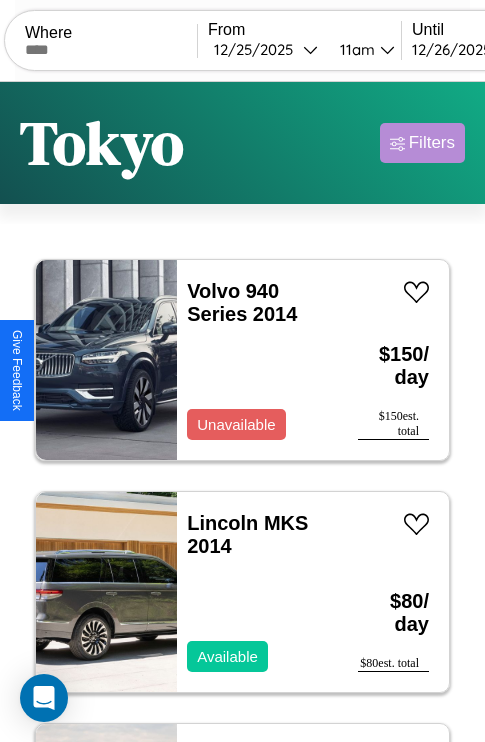 click on "Filters" at bounding box center (432, 143) 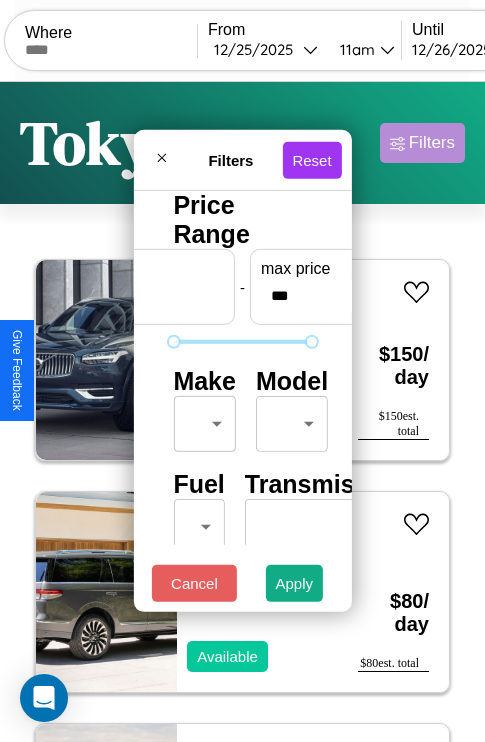 scroll, scrollTop: 162, scrollLeft: 63, axis: both 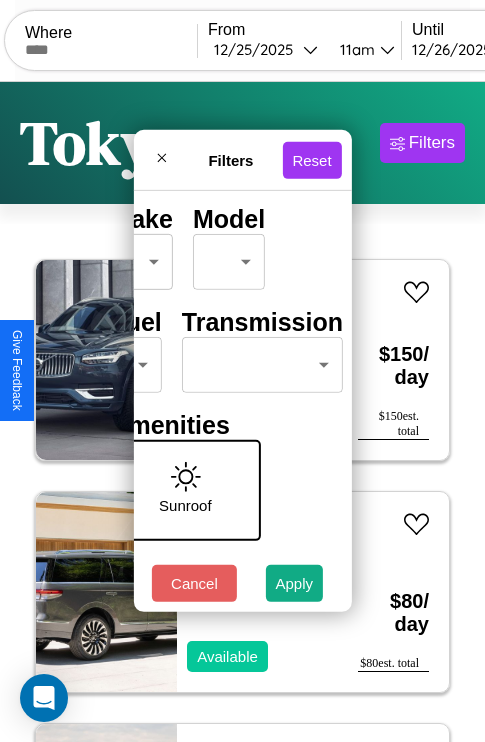 click on "CarGo Where From [DATE] [TIME] Until [DATE] [TIME] Become a Host Login Sign Up [CITY] Filters 16  cars in this area These cars can be picked up in this city. Volvo   940 Series   2014 Unavailable $ 150  / day $ 150  est. total Lincoln   MKS   2014 Available $ 80  / day $ 80  est. total Bentley   Bentley Trailers   2017 Available $ 50  / day $ 50  est. total Mercedes   600   2014 Available $ 150  / day $ 150  est. total Subaru   XT6   2020 Available $ 150  / day $ 150  est. total Tesla   Model X   2018 Available $ 50  / day $ 50  est. total Volkswagen   Golf Alltrack   2014 Unavailable $ 190  / day $ 190  est. total Nissan   Frontier   2019 Available $ 50  / day $ 50  est. total Bentley   Rolls-Royce Park Ward   2019 Unavailable $ 150  / day $ 150  est. total Infiniti   M35   2023 Available $ 170  / day $ 170  est. total Infiniti   FX50   2024 Available $ 190  / day $ 190  est. total Honda   TRX300   2022 Available $ 70  / day $ 70  est. total Acura   Vigor   2023 Available $ 170 $" at bounding box center [242, 412] 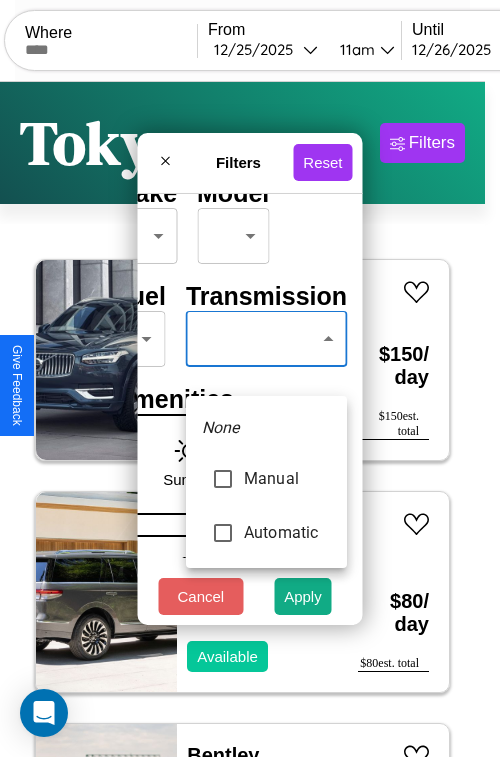 type on "******" 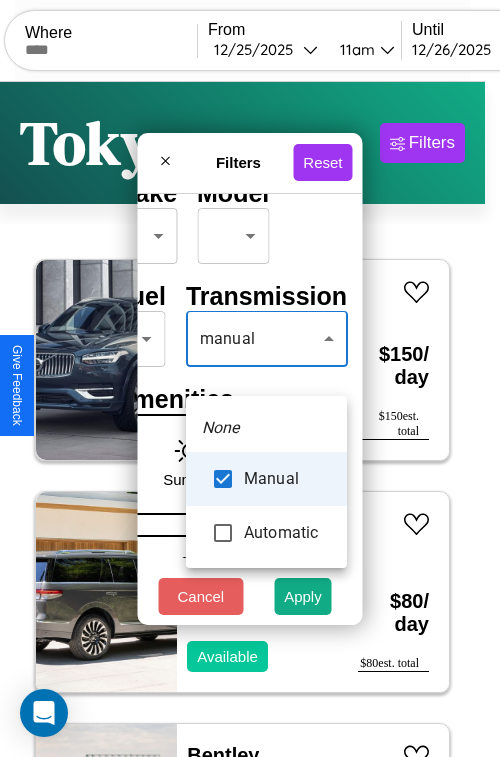click at bounding box center (250, 378) 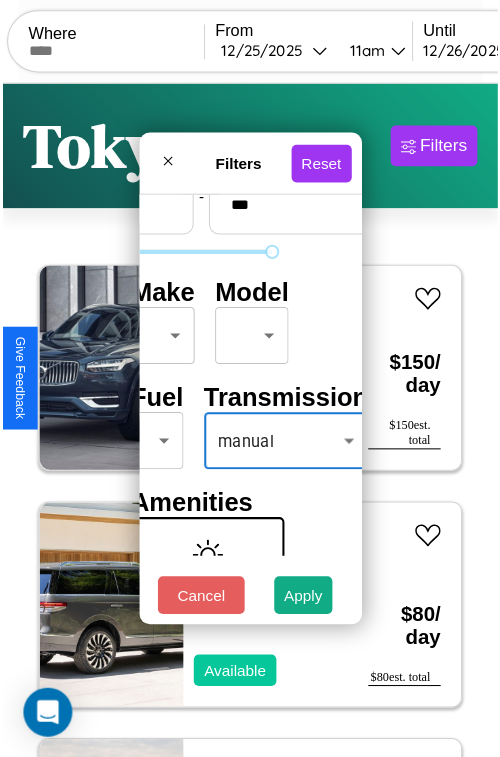 scroll, scrollTop: 59, scrollLeft: 40, axis: both 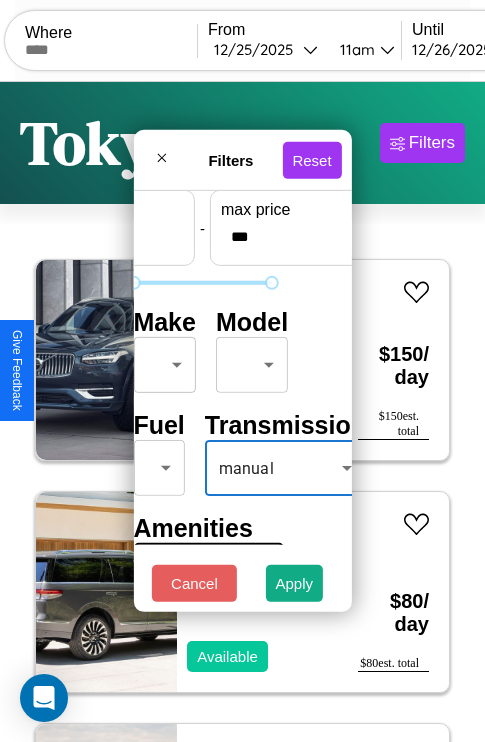 click on "CarGo Where From [DATE] [TIME] Until [DATE] [TIME] Become a Host Login Sign Up [CITY] Filters 16  cars in this area These cars can be picked up in this city. Volvo   940 Series   2014 Unavailable $ 150  / day $ 150  est. total Lincoln   MKS   2014 Available $ 80  / day $ 80  est. total Bentley   Bentley Trailers   2017 Available $ 50  / day $ 50  est. total Mercedes   600   2014 Available $ 150  / day $ 150  est. total Subaru   XT6   2020 Available $ 150  / day $ 150  est. total Tesla   Model X   2018 Available $ 50  / day $ 50  est. total Volkswagen   Golf Alltrack   2014 Unavailable $ 190  / day $ 190  est. total Nissan   Frontier   2019 Available $ 50  / day $ 50  est. total Bentley   Rolls-Royce Park Ward   2019 Unavailable $ 150  / day $ 150  est. total Infiniti   M35   2023 Available $ 170  / day $ 170  est. total Infiniti   FX50   2024 Available $ 190  / day $ 190  est. total Honda   TRX300   2022 Available $ 70  / day $ 70  est. total Acura   Vigor   2023 Available $ 170 $" at bounding box center [242, 412] 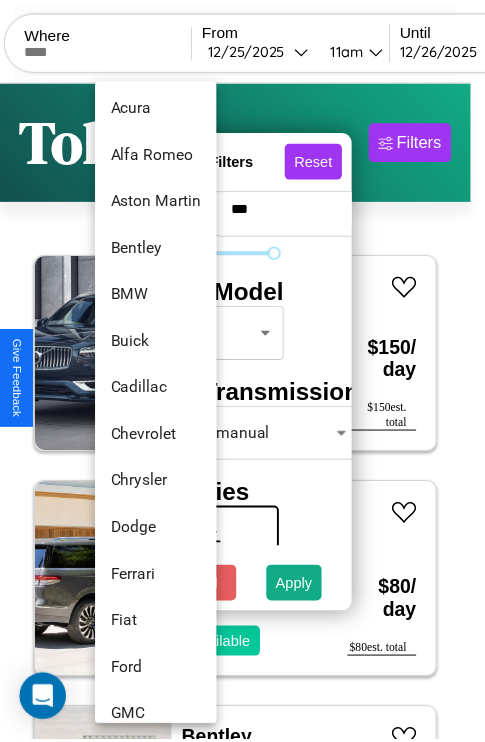 scroll, scrollTop: 758, scrollLeft: 0, axis: vertical 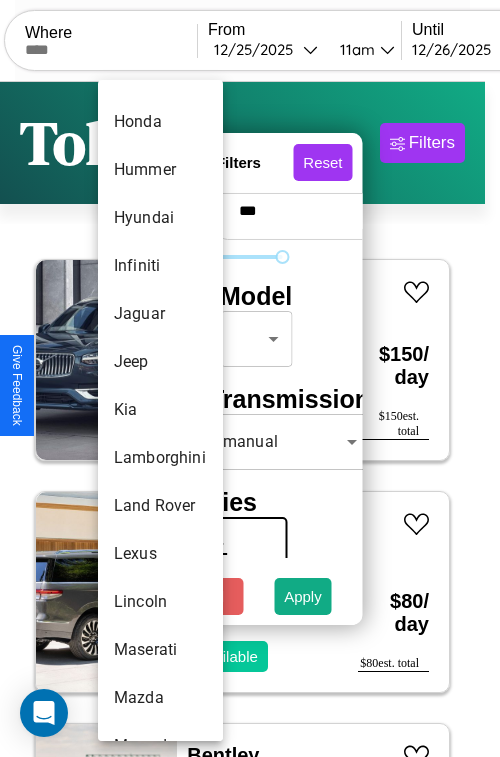 click on "Kia" at bounding box center [160, 410] 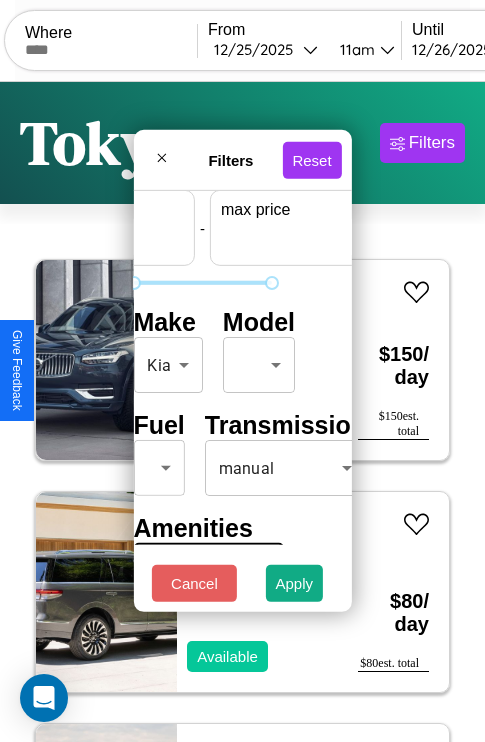 scroll, scrollTop: 59, scrollLeft: 124, axis: both 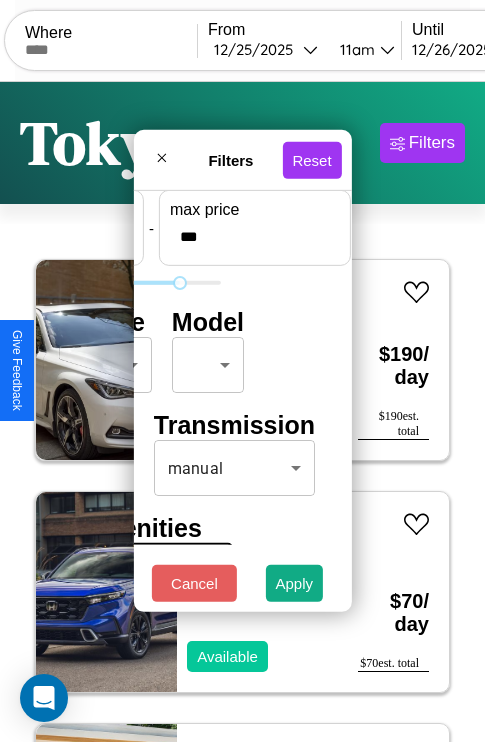 type on "***" 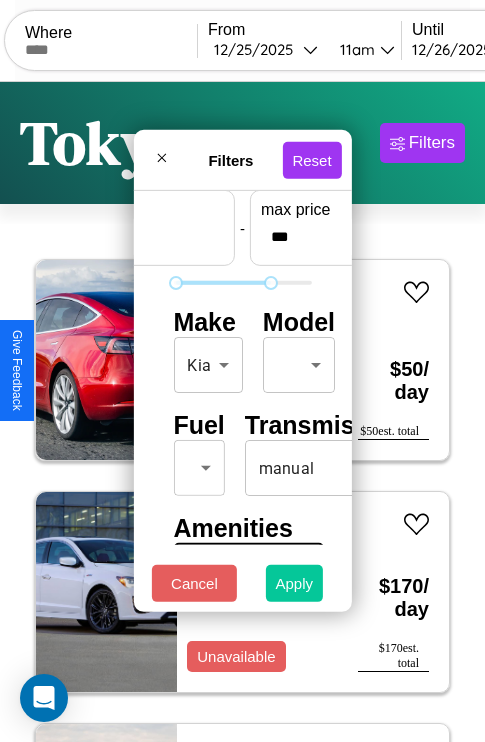 type on "*" 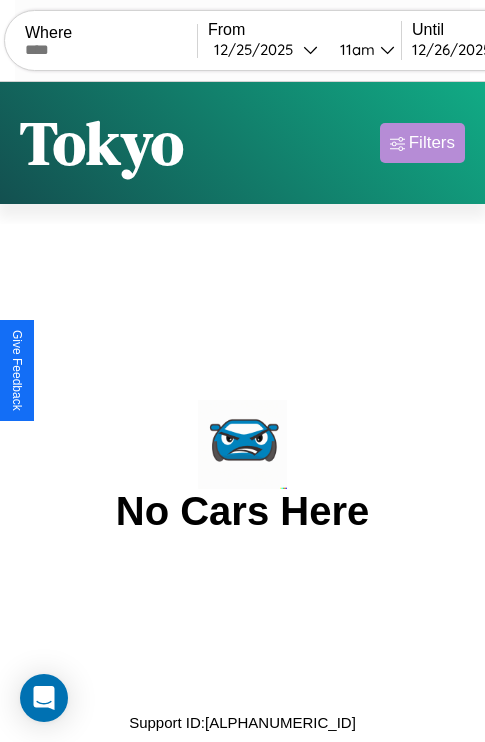 click on "Filters" at bounding box center [432, 143] 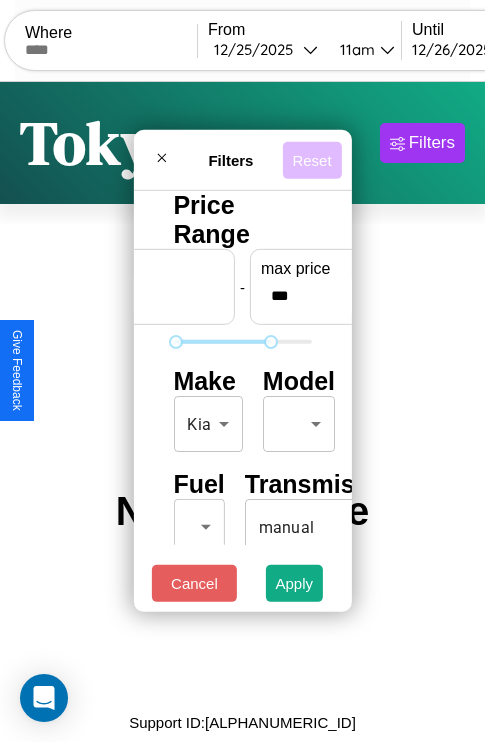 click on "Reset" at bounding box center [311, 159] 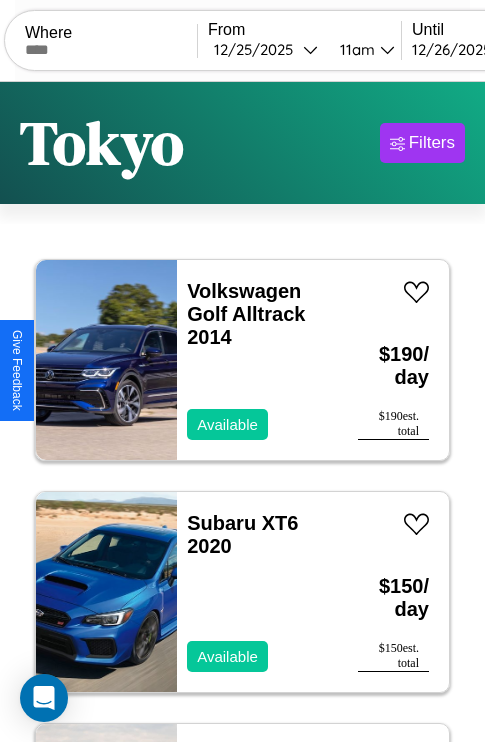 scroll, scrollTop: 95, scrollLeft: 0, axis: vertical 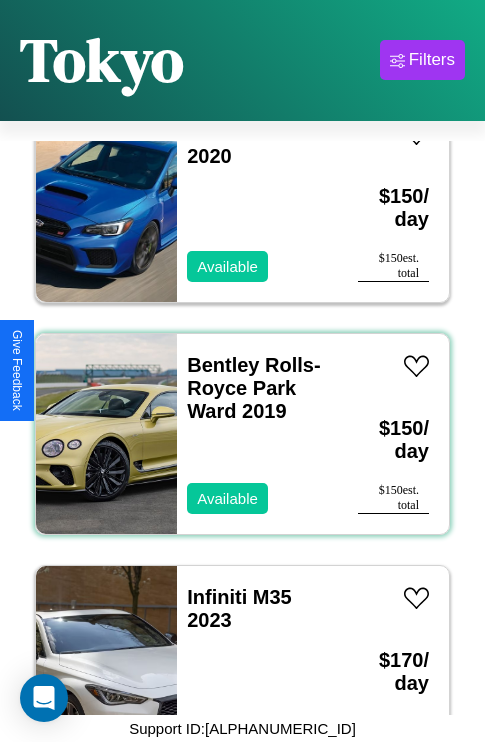 click on "Bentley   Rolls-Royce Park Ward   2019 Available" at bounding box center (257, 434) 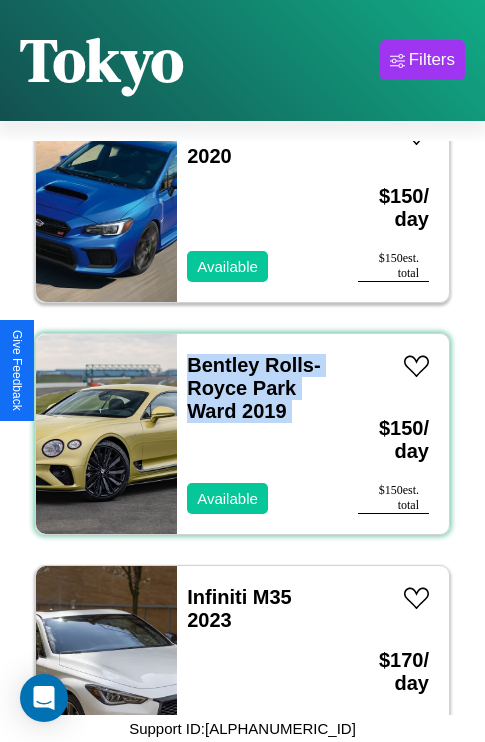 click on "Bentley   Rolls-Royce Park Ward   2019 Available" at bounding box center [257, 434] 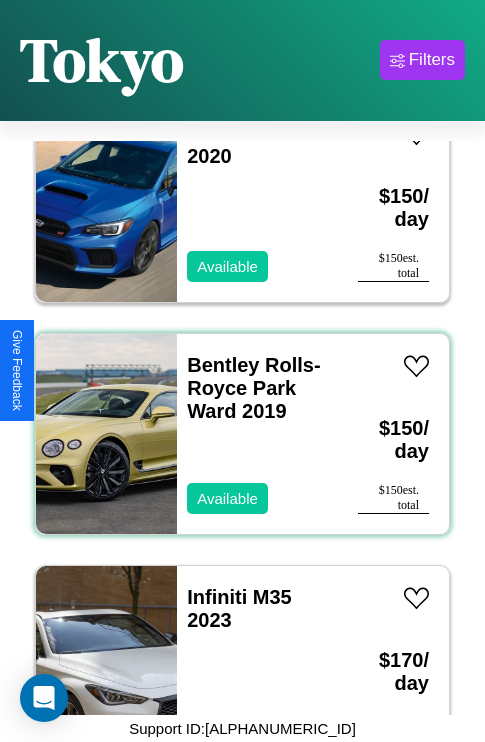 click on "Bentley   Rolls-Royce Park Ward   2019 Available" at bounding box center [257, 434] 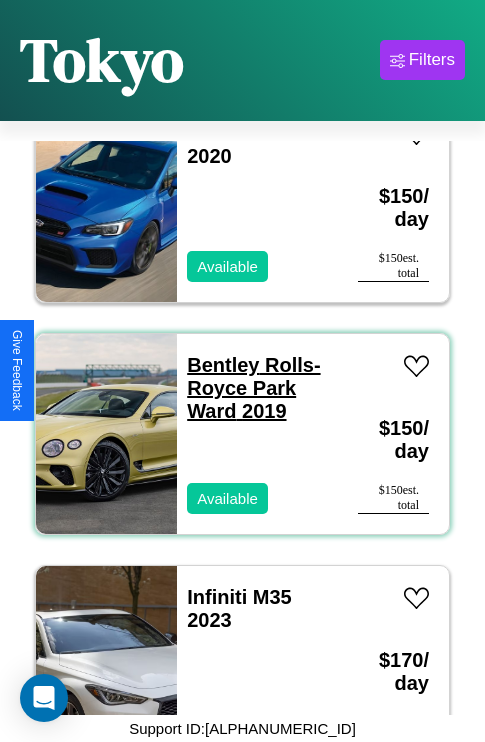 click on "Bentley   Rolls-Royce Park Ward   2019" at bounding box center (253, 388) 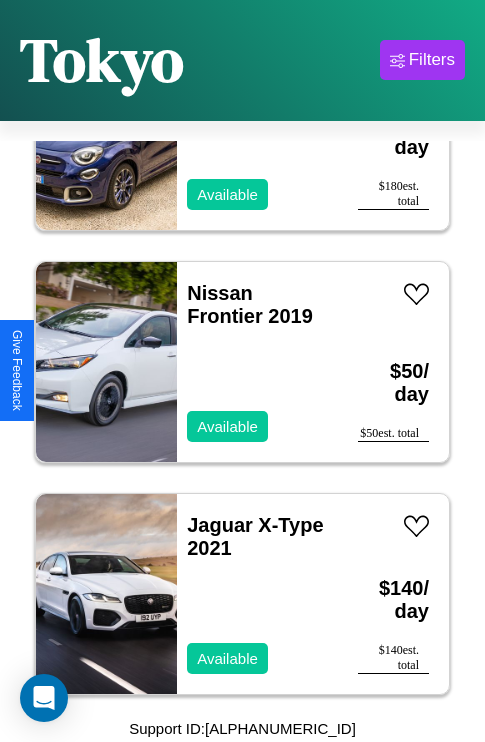 scroll, scrollTop: 3166, scrollLeft: 0, axis: vertical 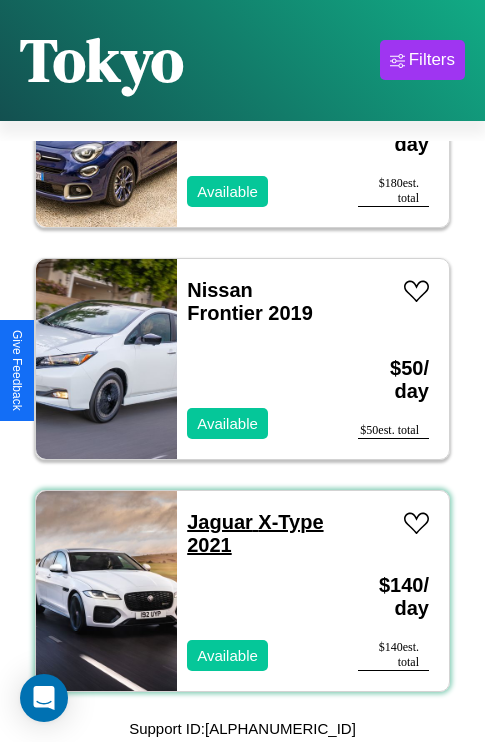 click on "Jaguar   X-Type   2021" at bounding box center (255, 533) 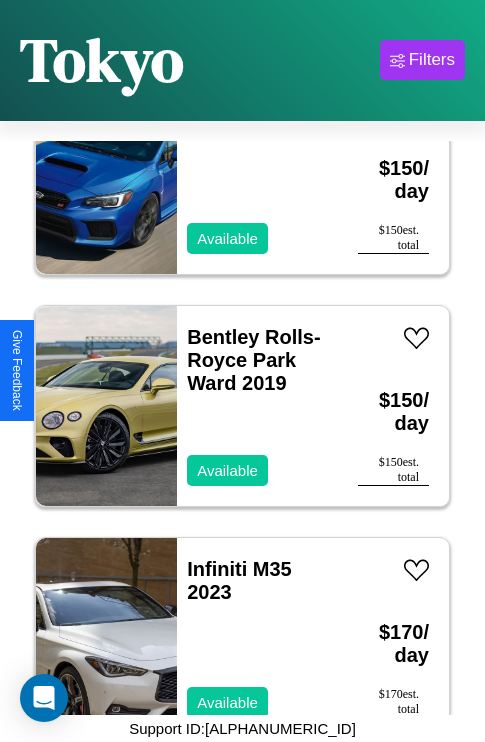 scroll, scrollTop: 307, scrollLeft: 0, axis: vertical 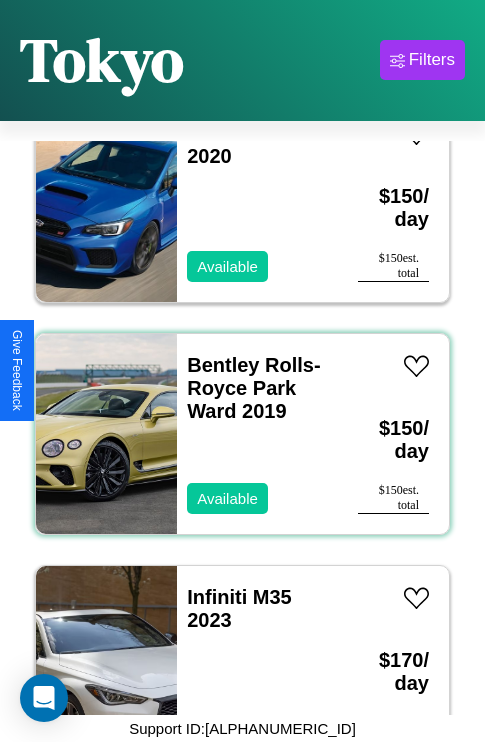click on "Bentley   Rolls-Royce Park Ward   2019 Available" at bounding box center [257, 434] 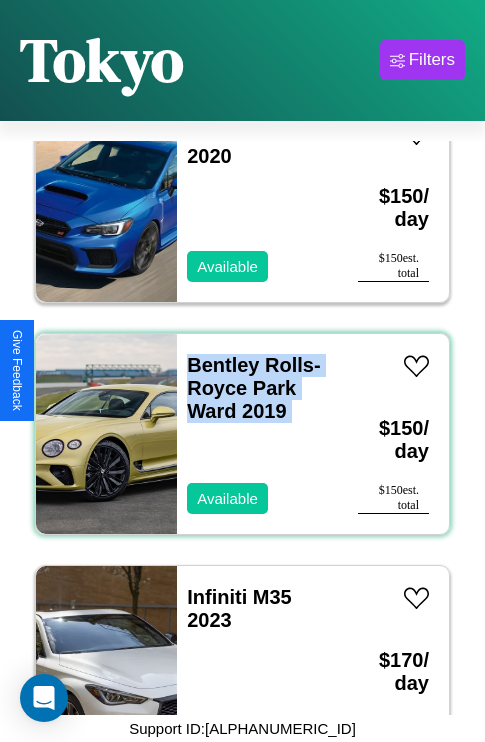 click on "Bentley   Rolls-Royce Park Ward   2019 Available" at bounding box center (257, 434) 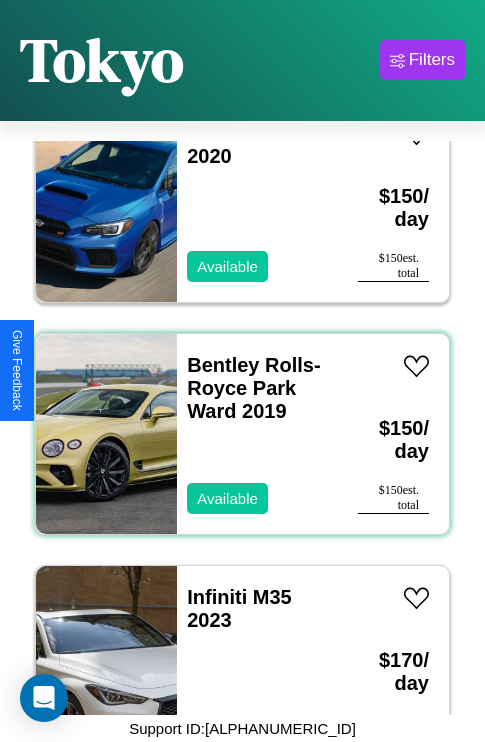 click on "Bentley   Rolls-Royce Park Ward   2019 Available" at bounding box center [257, 434] 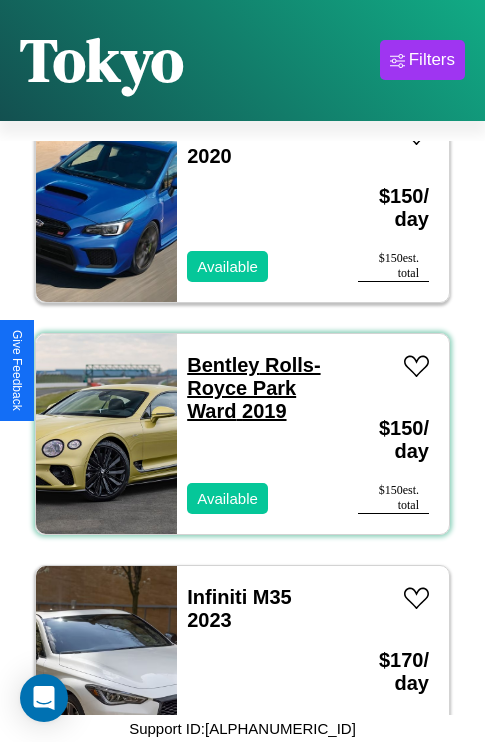 click on "Bentley   Rolls-Royce Park Ward   2019" at bounding box center [253, 388] 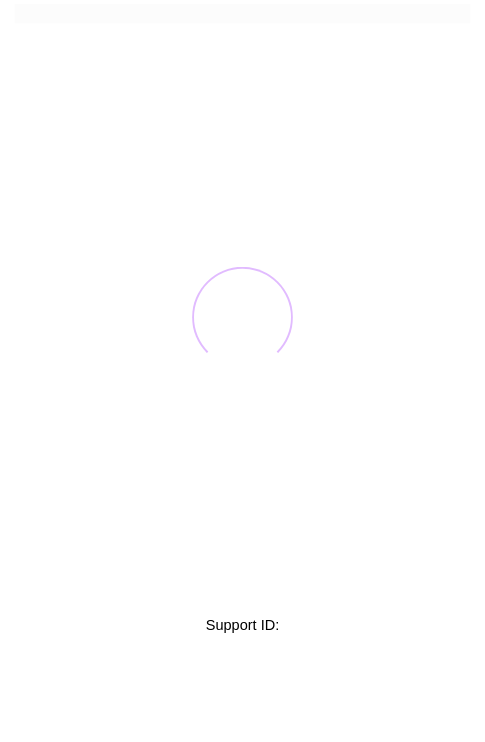 scroll, scrollTop: 0, scrollLeft: 0, axis: both 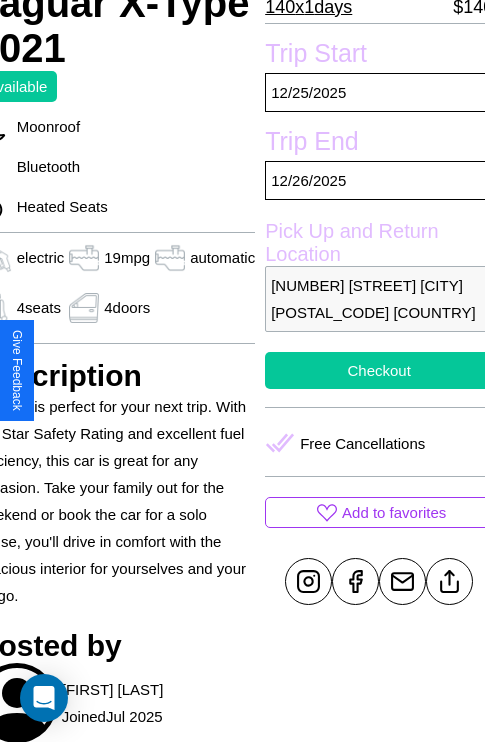 click on "Checkout" at bounding box center (379, 370) 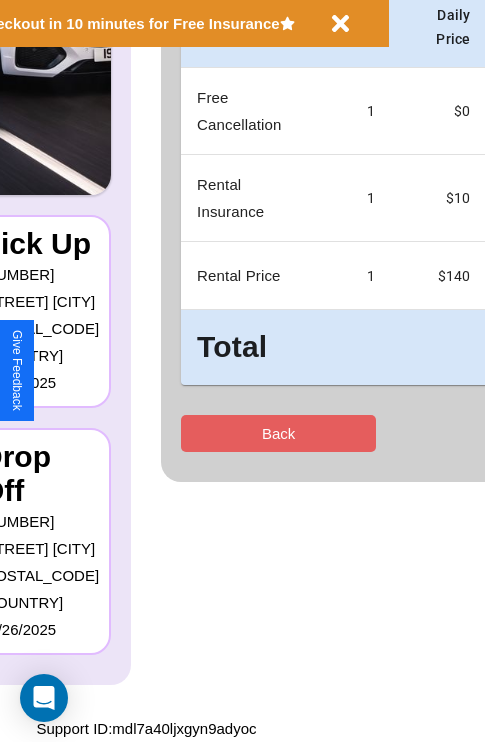 scroll, scrollTop: 0, scrollLeft: 0, axis: both 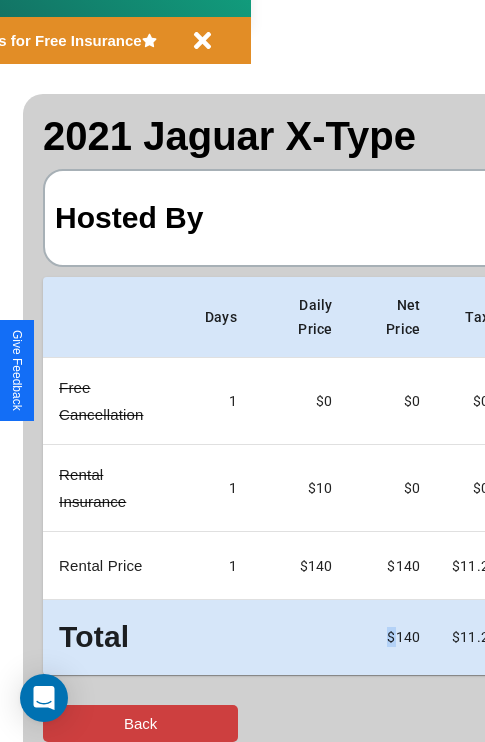 click on "Back" at bounding box center (140, 723) 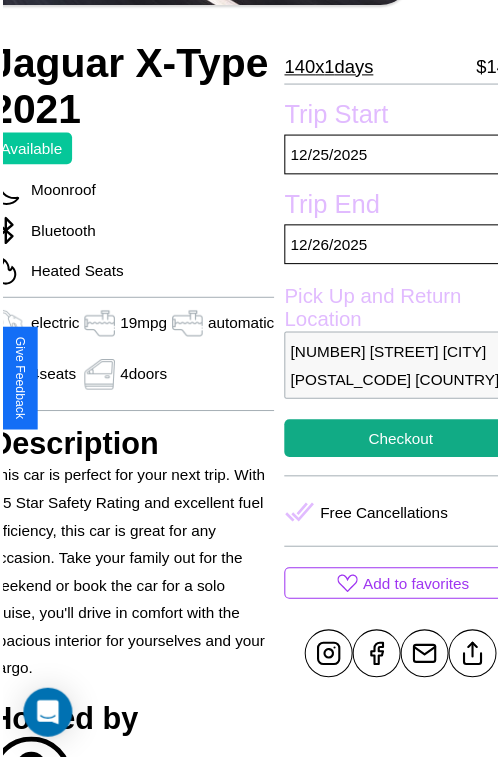 scroll, scrollTop: 499, scrollLeft: 96, axis: both 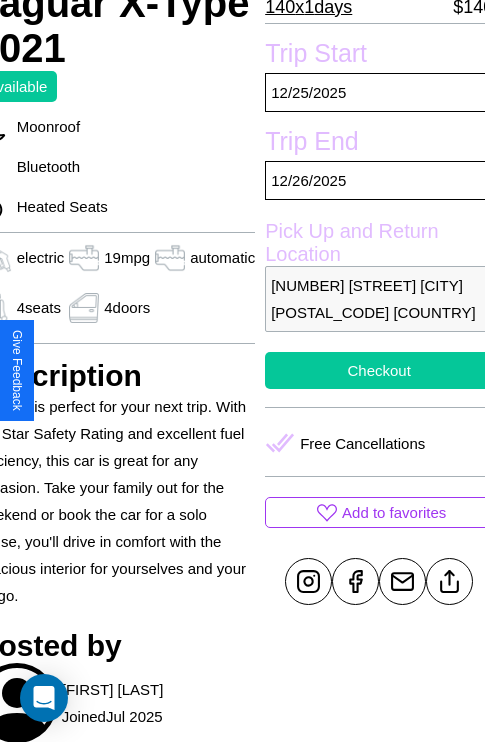 click on "Checkout" at bounding box center (379, 370) 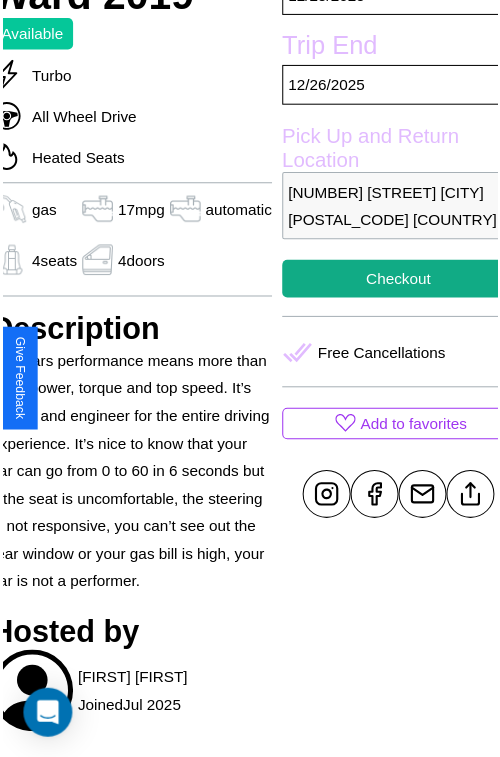 scroll, scrollTop: 520, scrollLeft: 84, axis: both 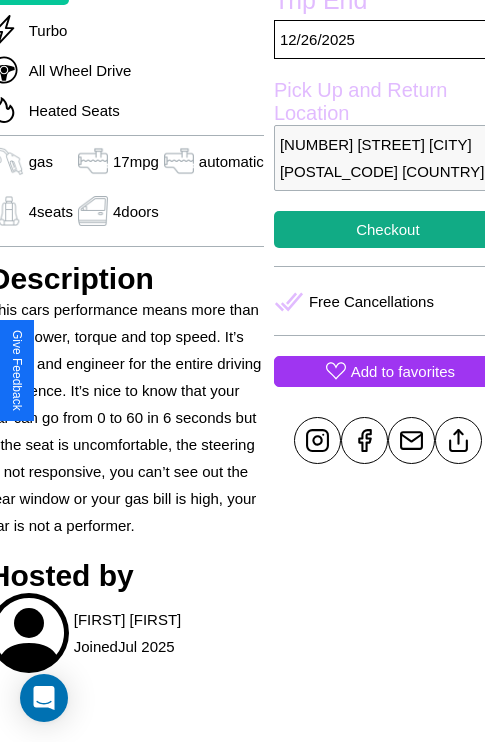 click on "Add to favorites" at bounding box center [403, 371] 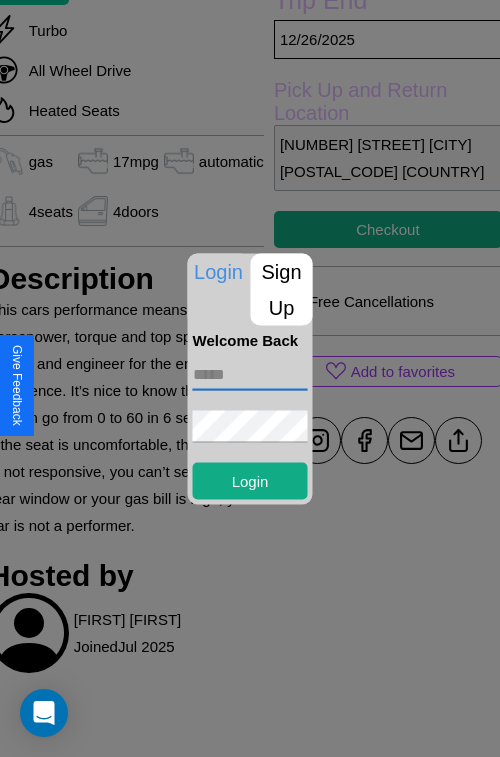 click at bounding box center (250, 374) 